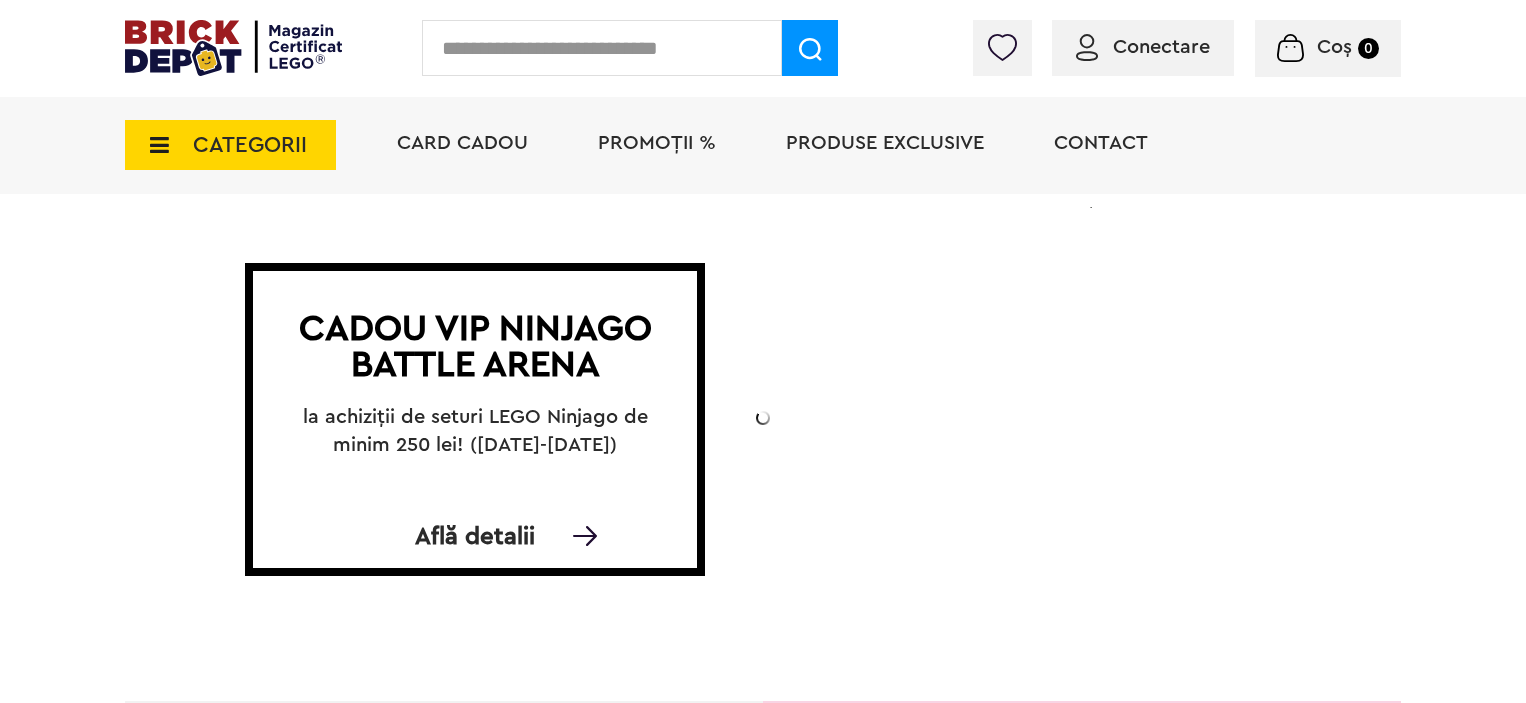 scroll, scrollTop: 0, scrollLeft: 0, axis: both 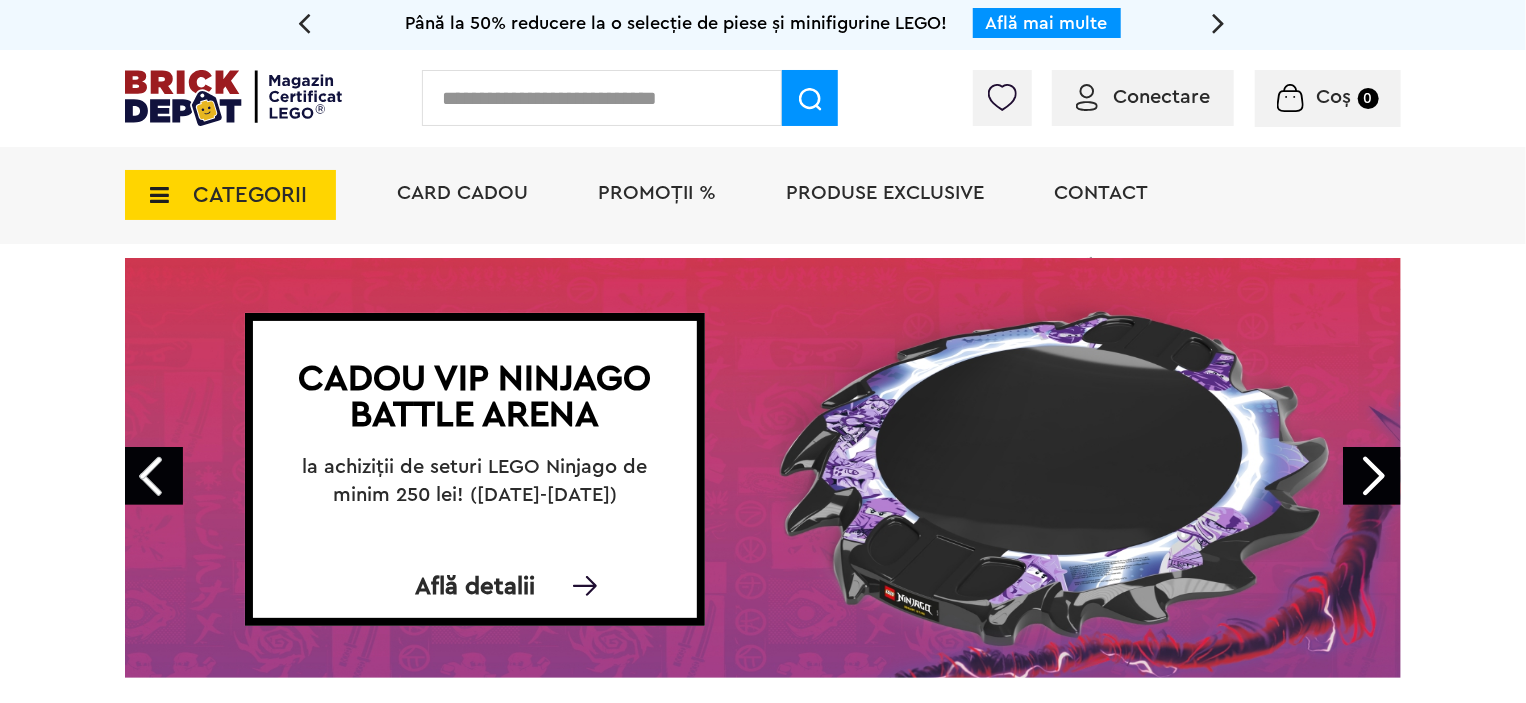 click on "Next" at bounding box center [1372, 476] 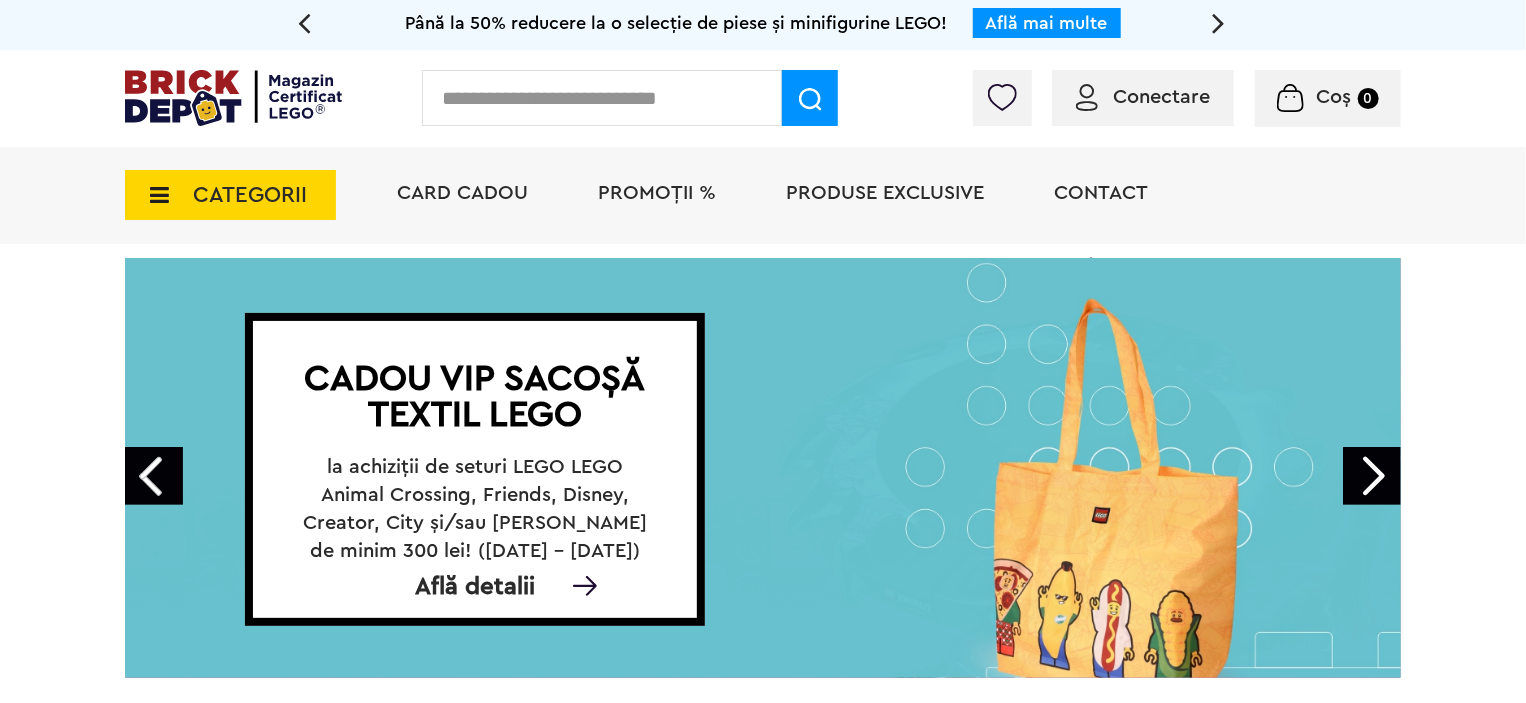 click on "Next" at bounding box center [1372, 476] 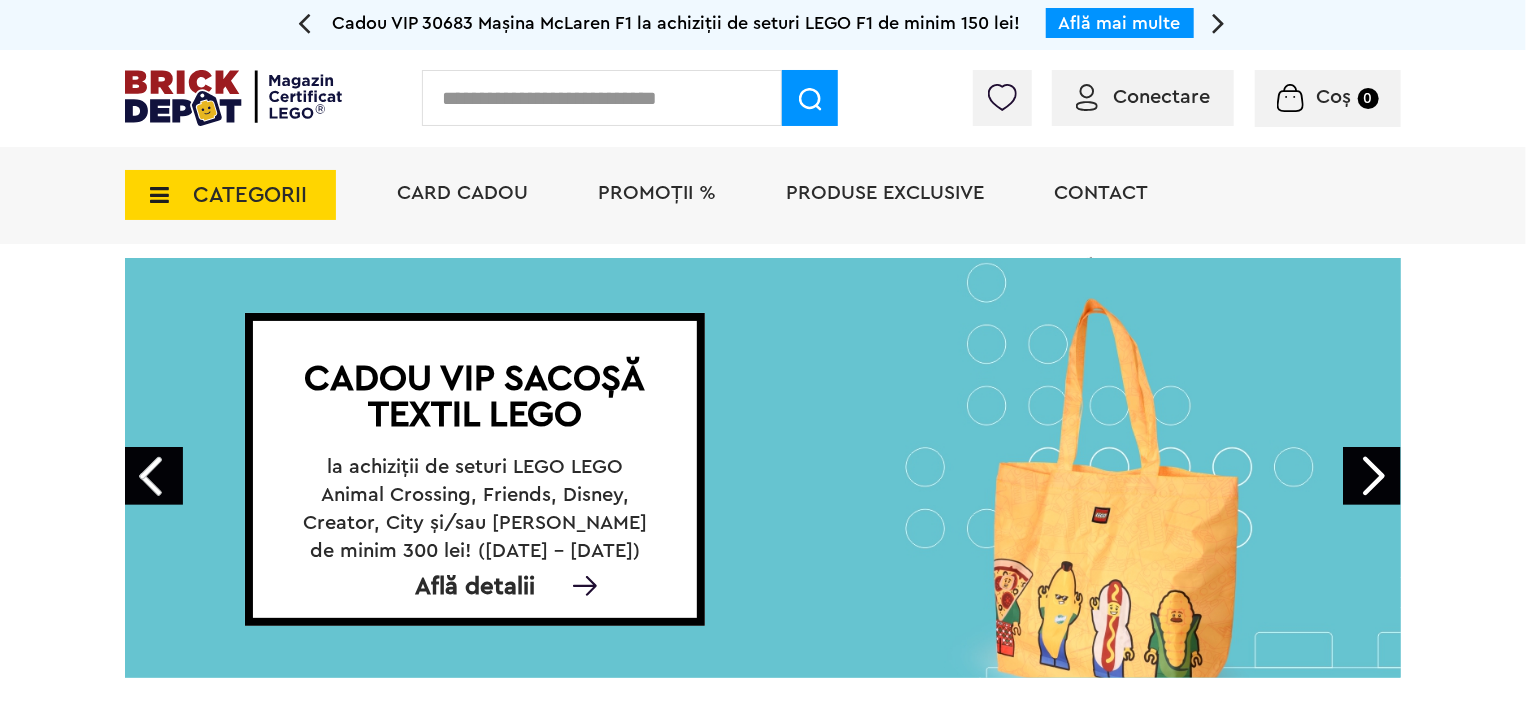 click on "Next" at bounding box center (1372, 476) 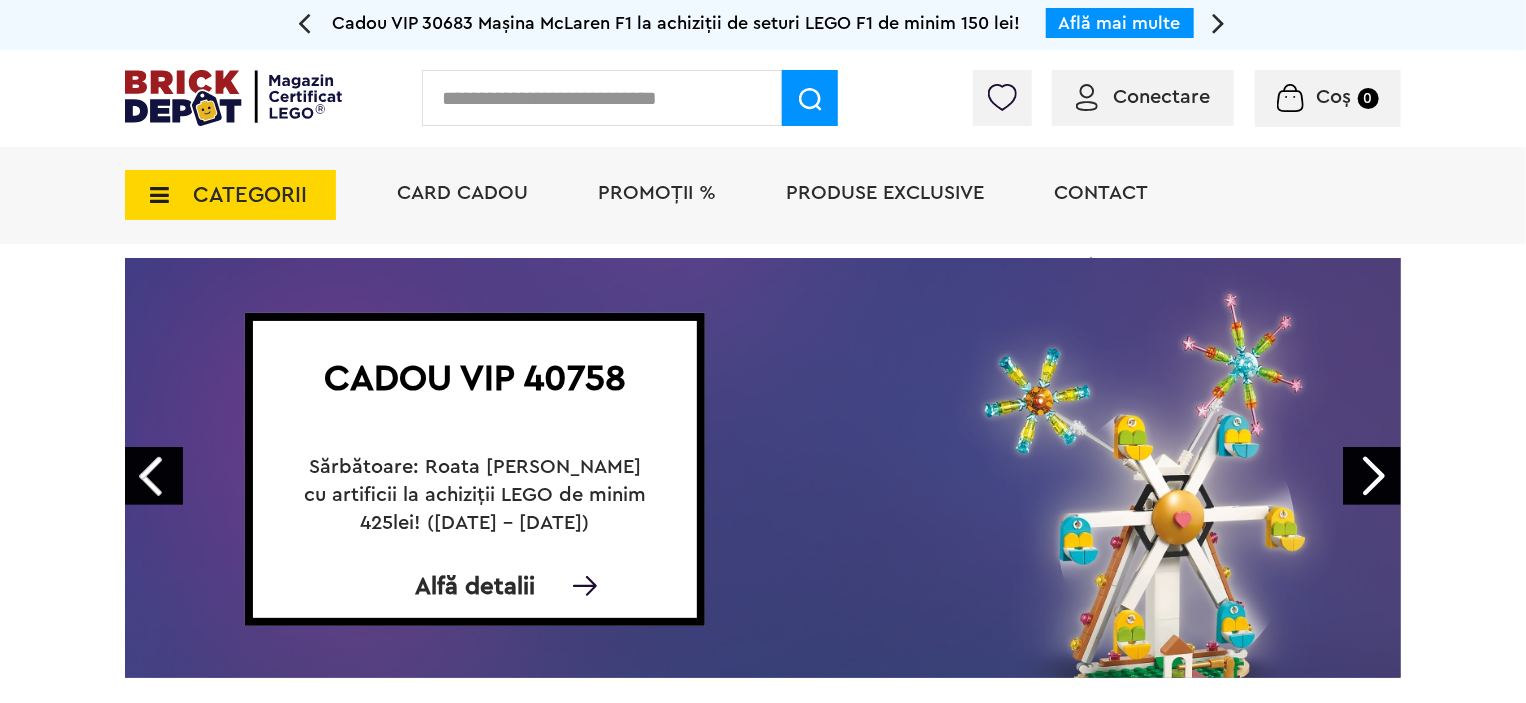 click on "Next" at bounding box center (1372, 476) 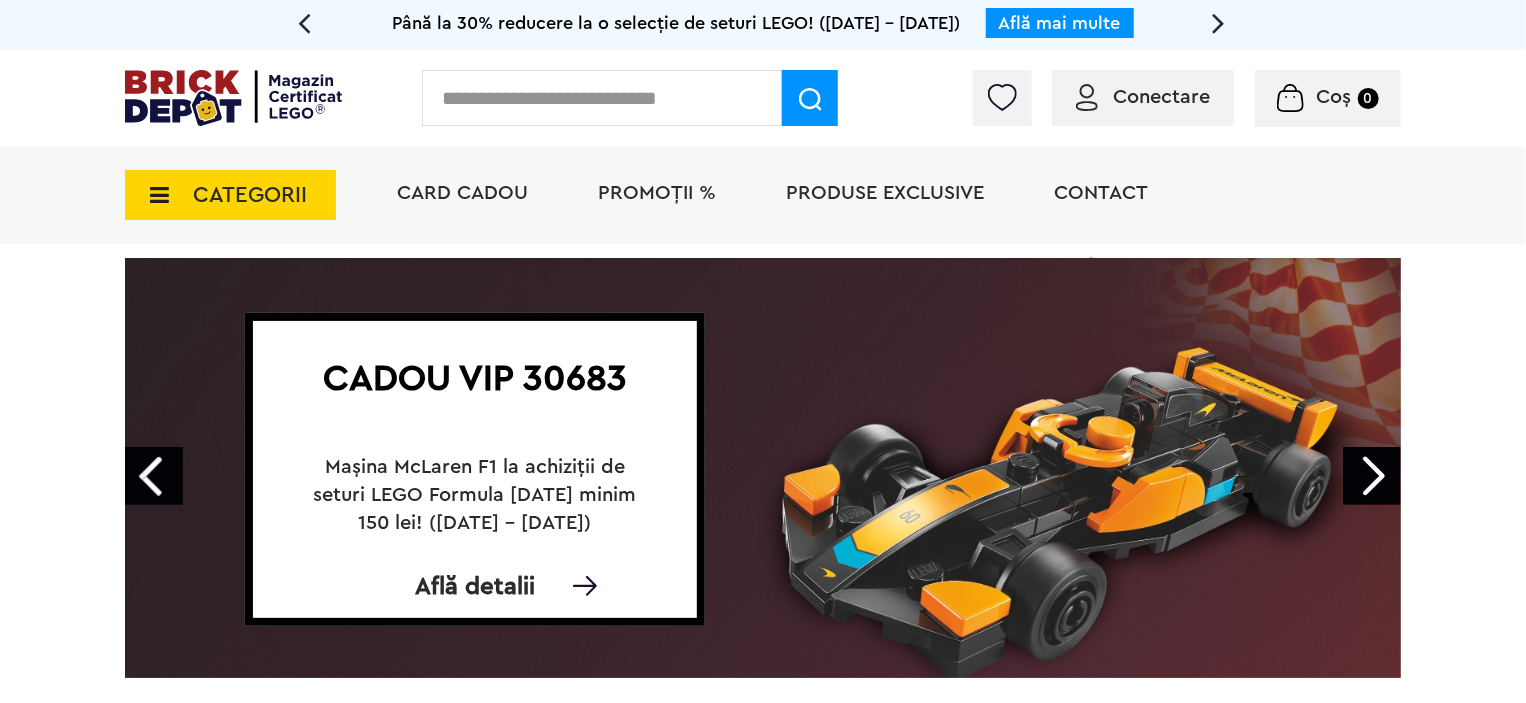 click on "Next" at bounding box center [1372, 476] 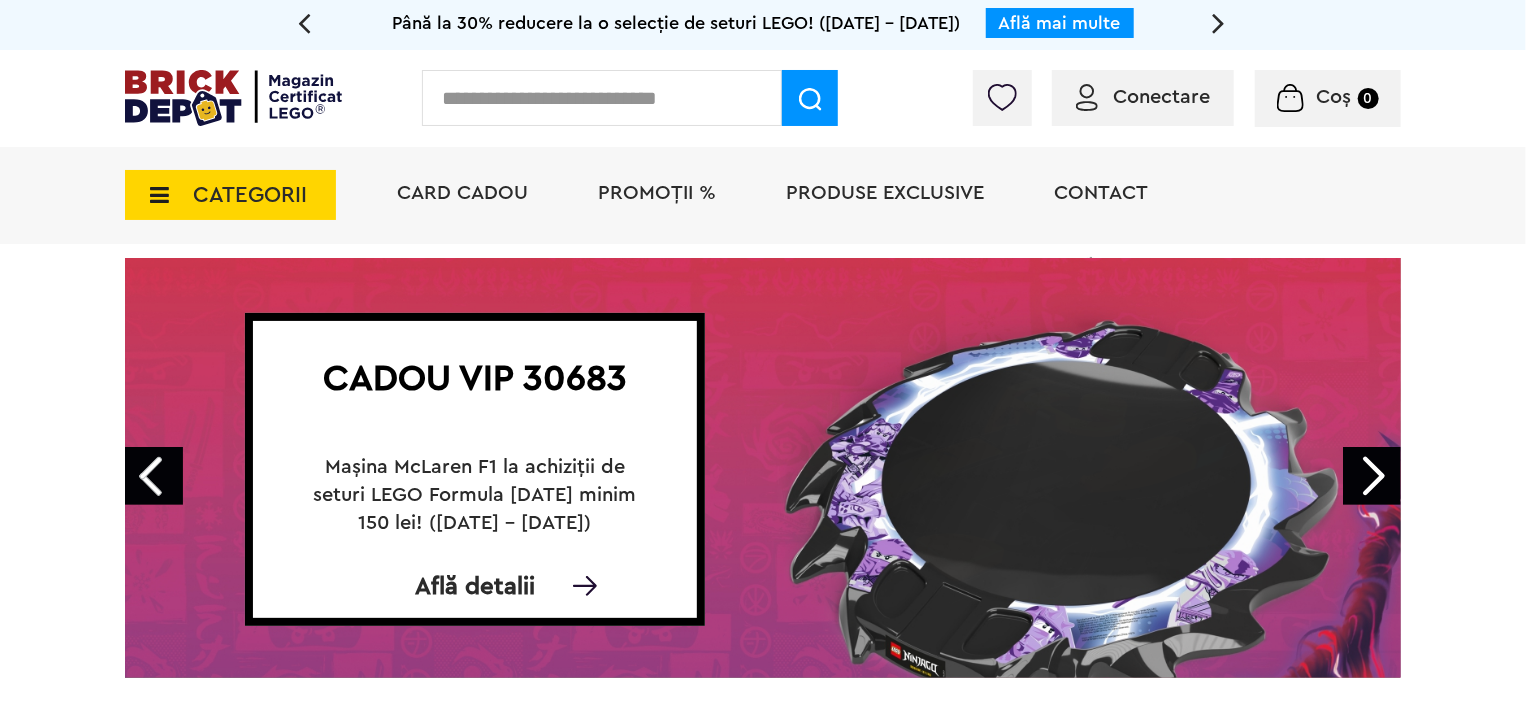 click on "Next" at bounding box center (1372, 476) 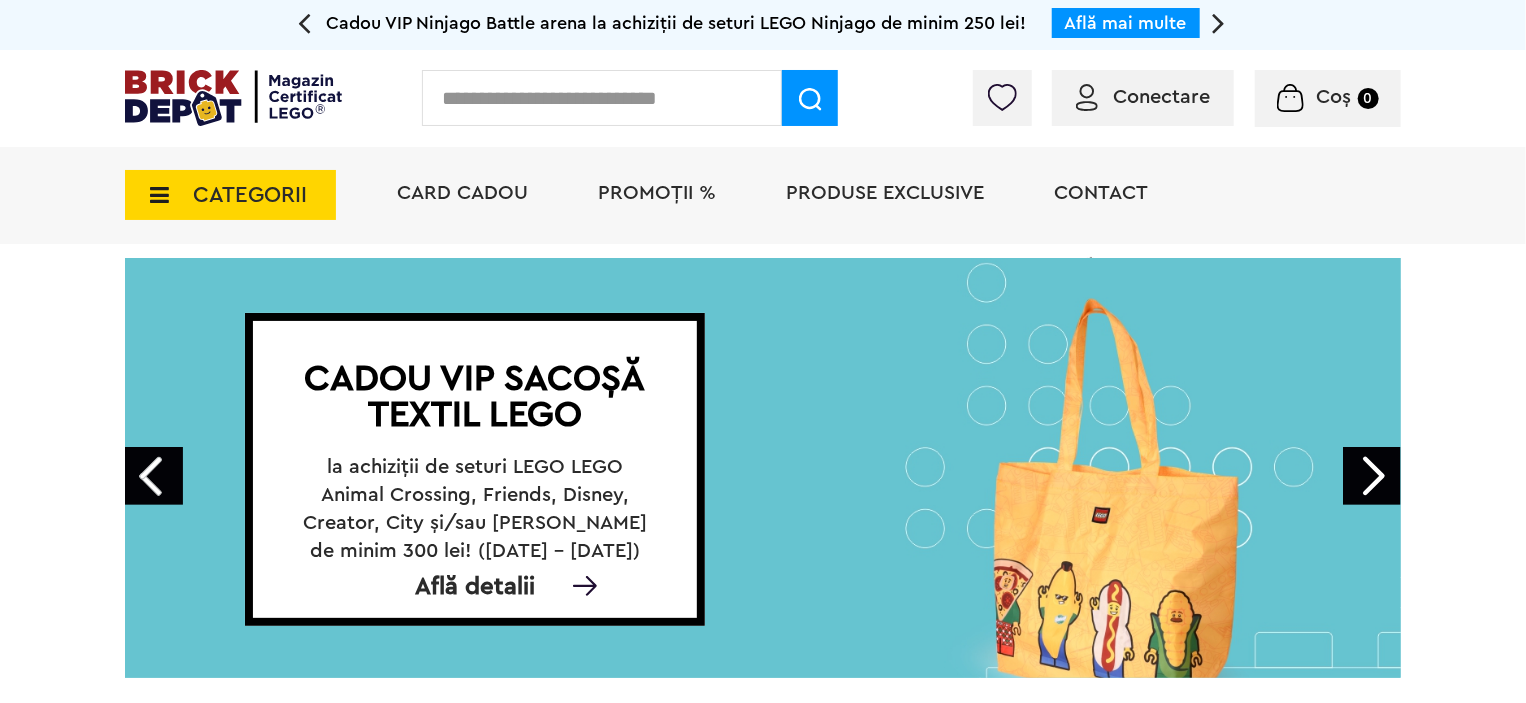 click on "Next" at bounding box center [1372, 476] 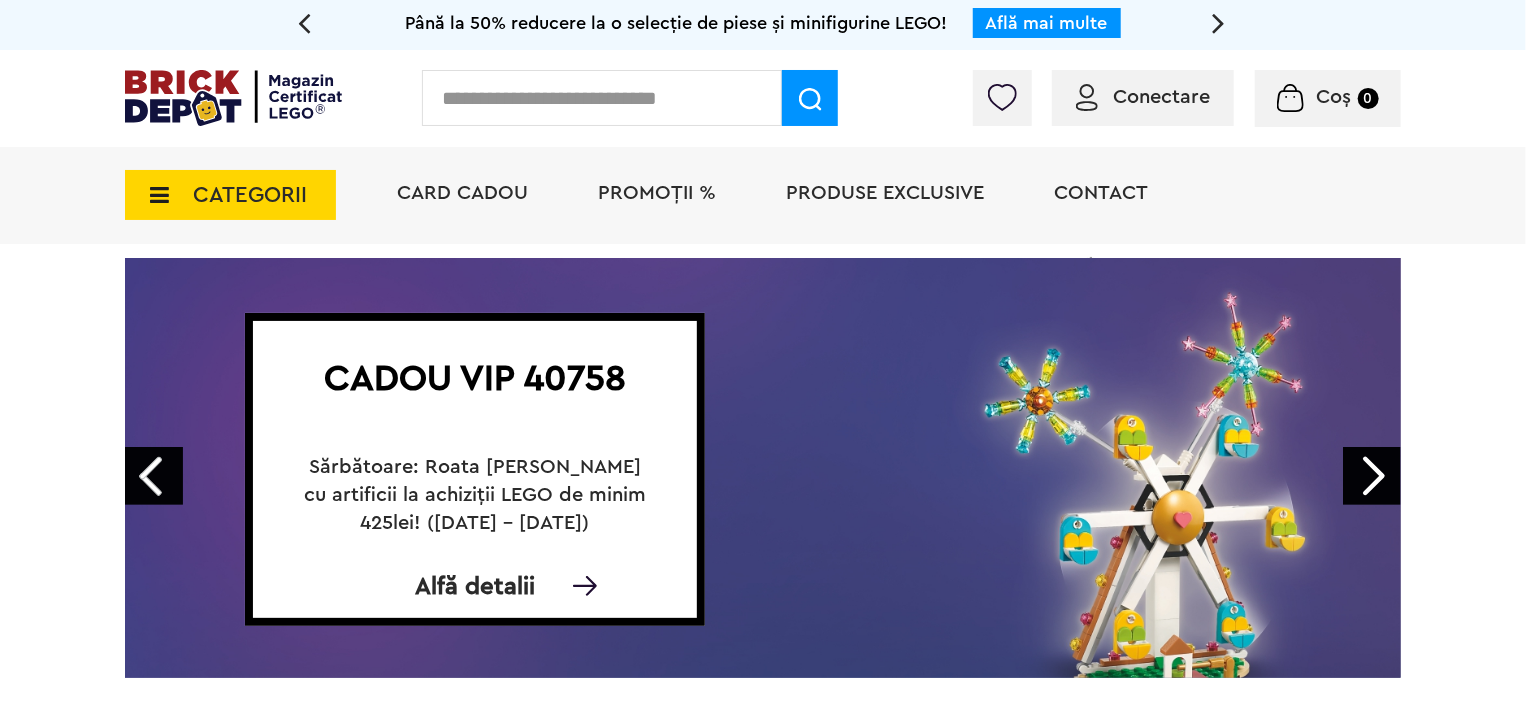 click on "Next" at bounding box center [1372, 476] 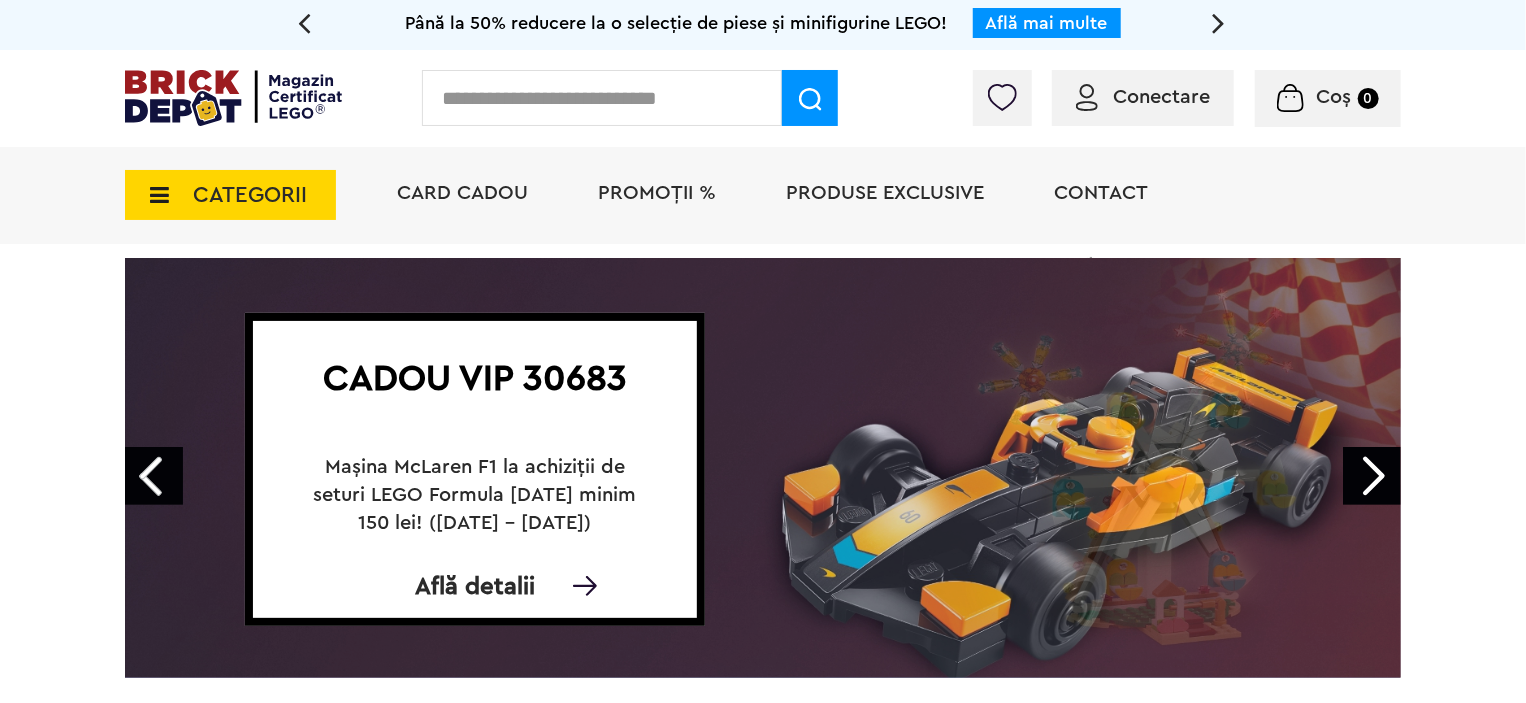 click on "Next" at bounding box center [1372, 476] 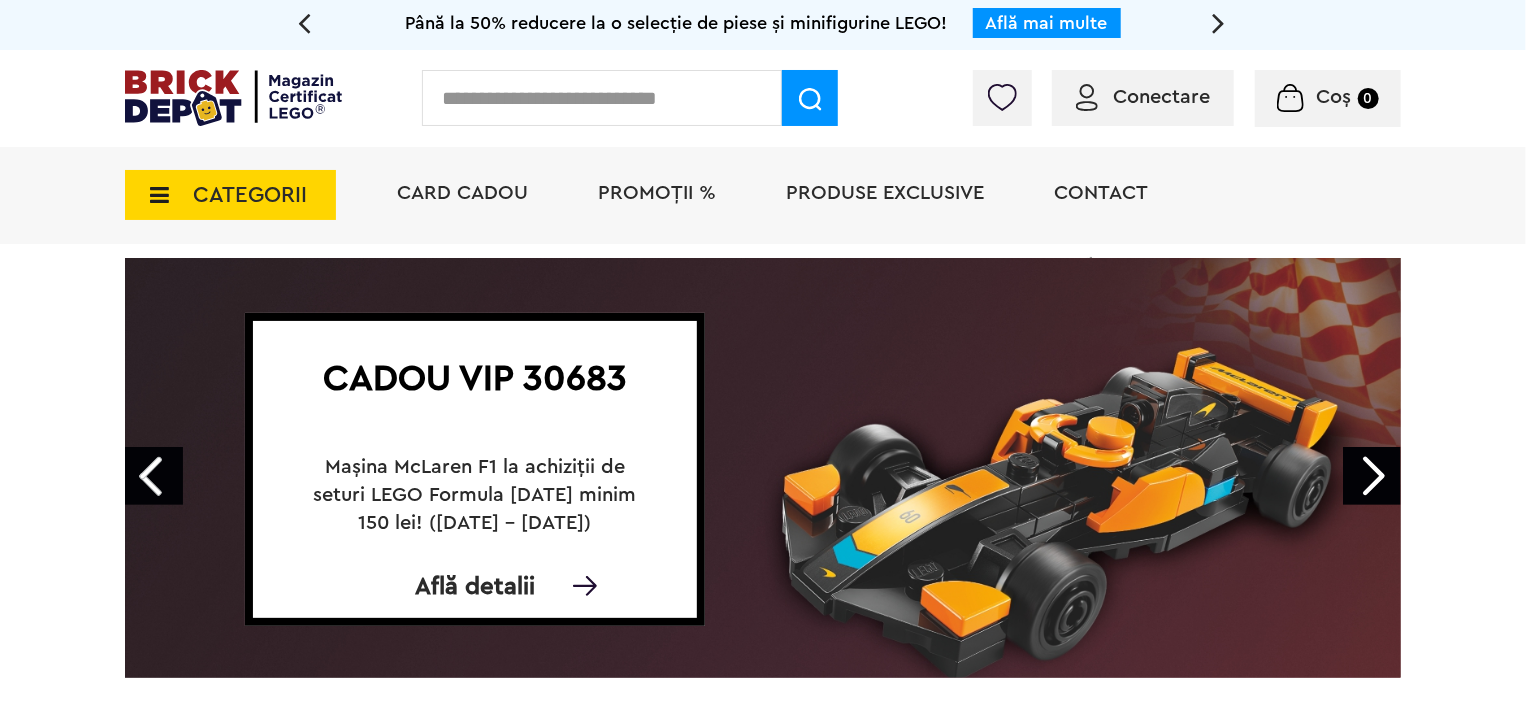 click on "Next" at bounding box center (1372, 476) 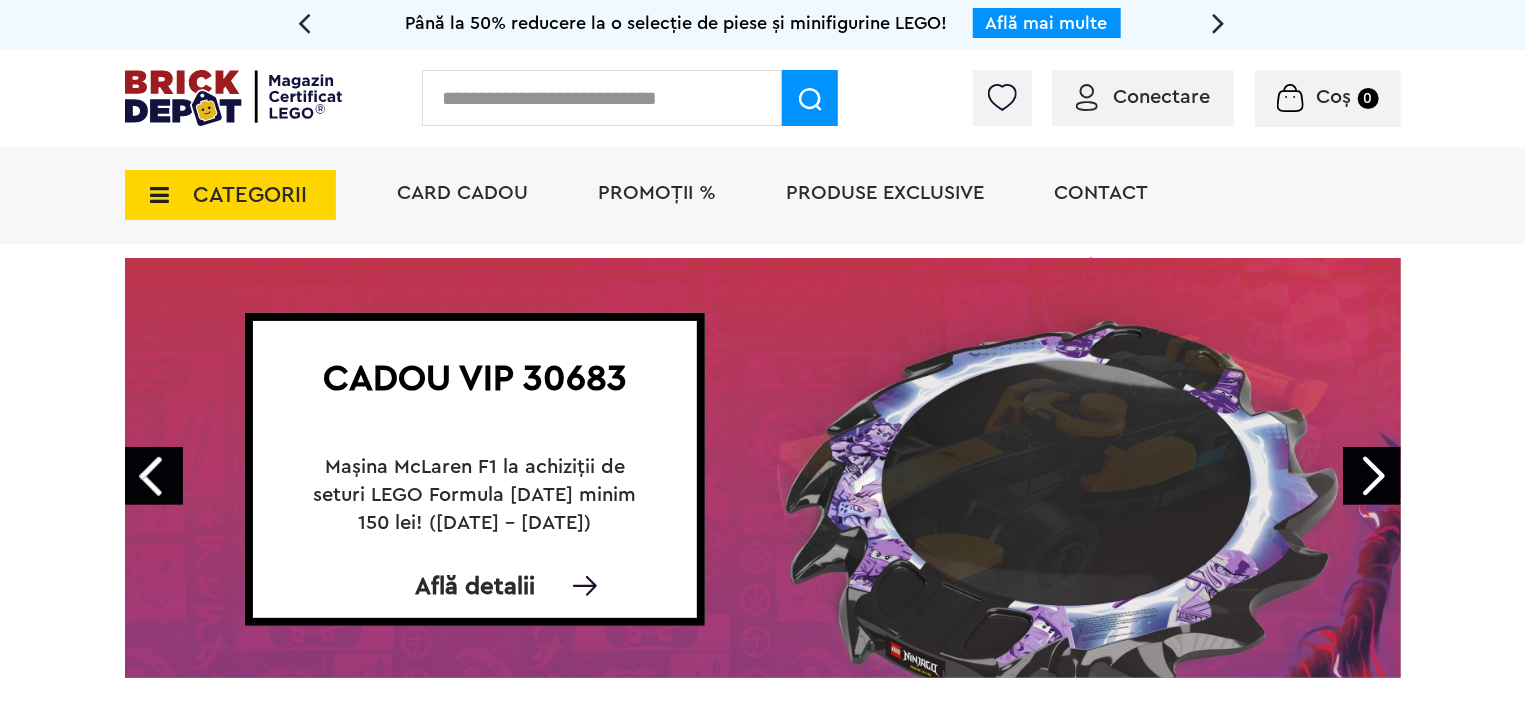 click on "Next" at bounding box center [1372, 476] 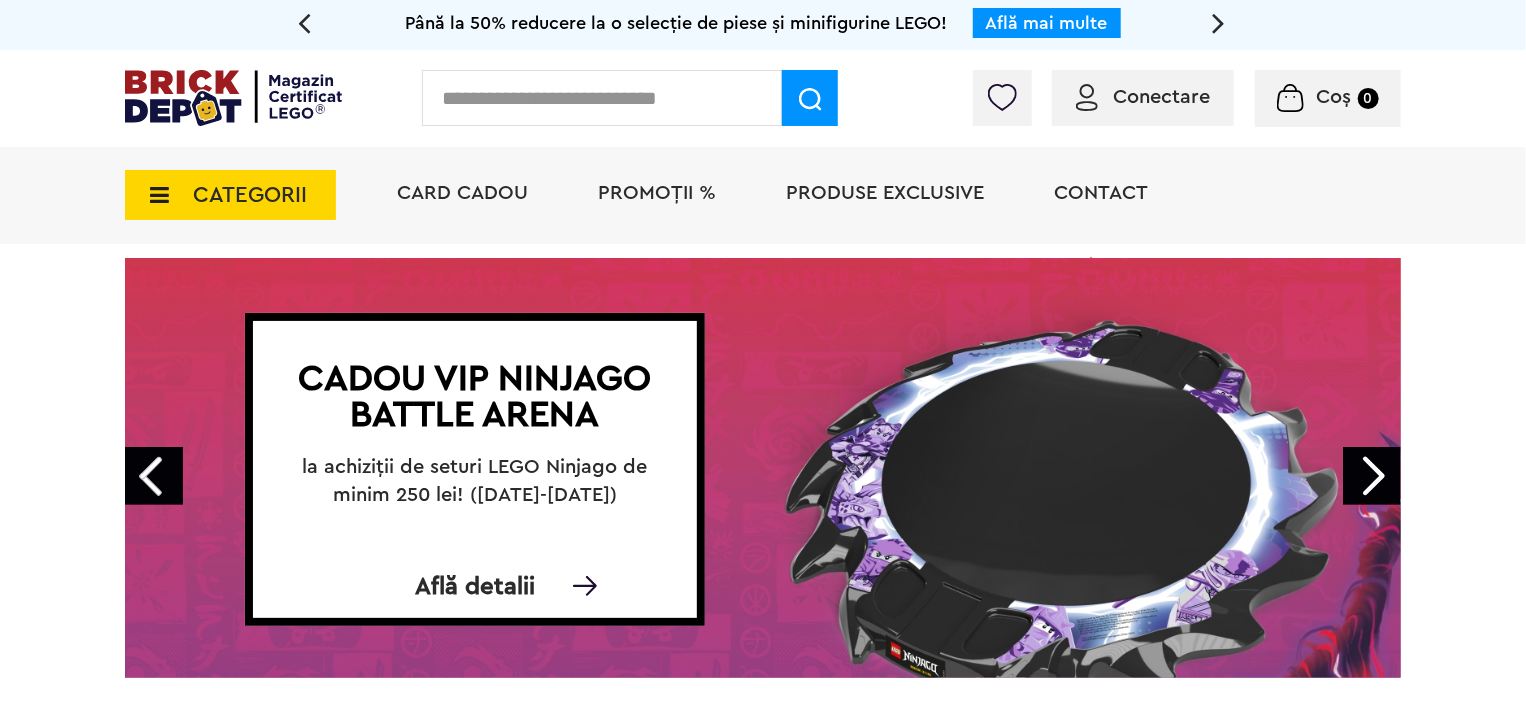 click on "Next" at bounding box center (1372, 476) 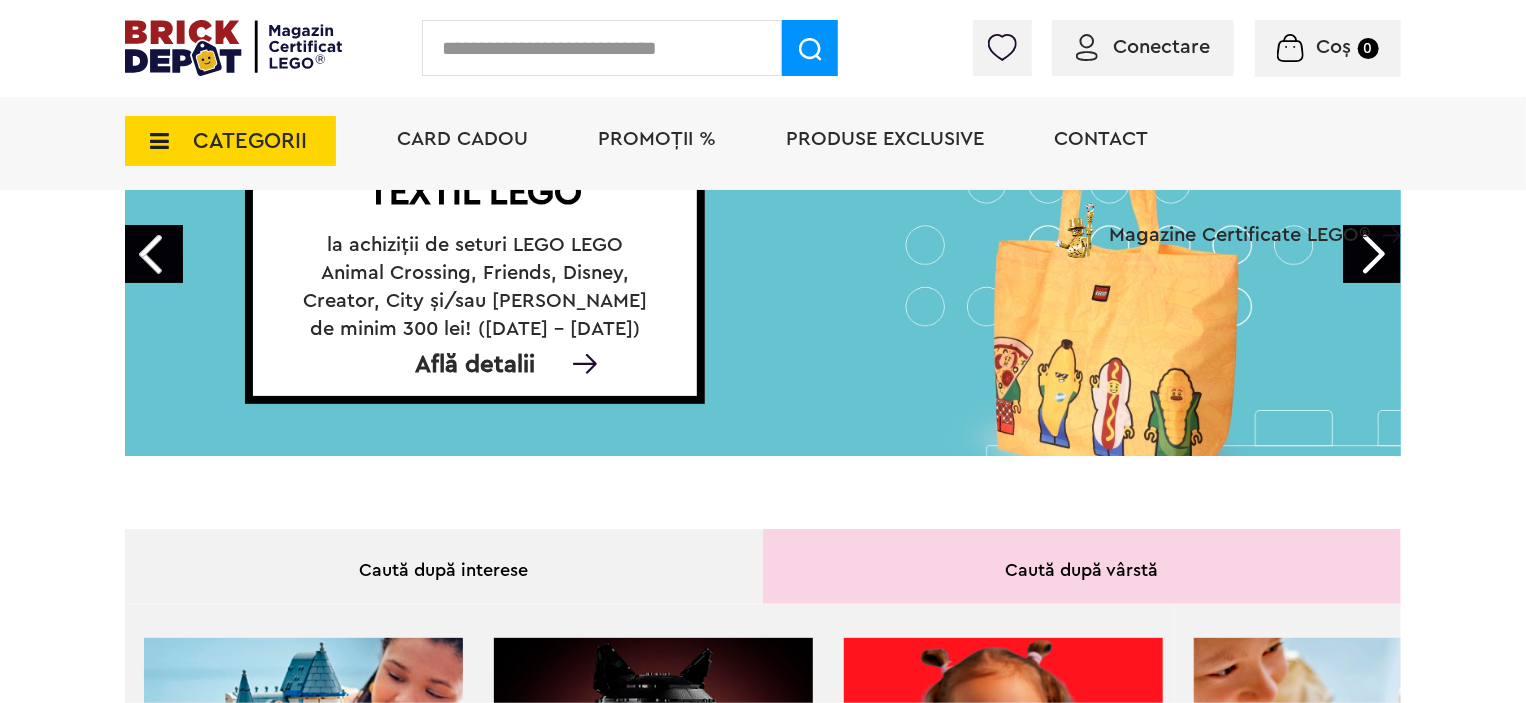 scroll, scrollTop: 0, scrollLeft: 0, axis: both 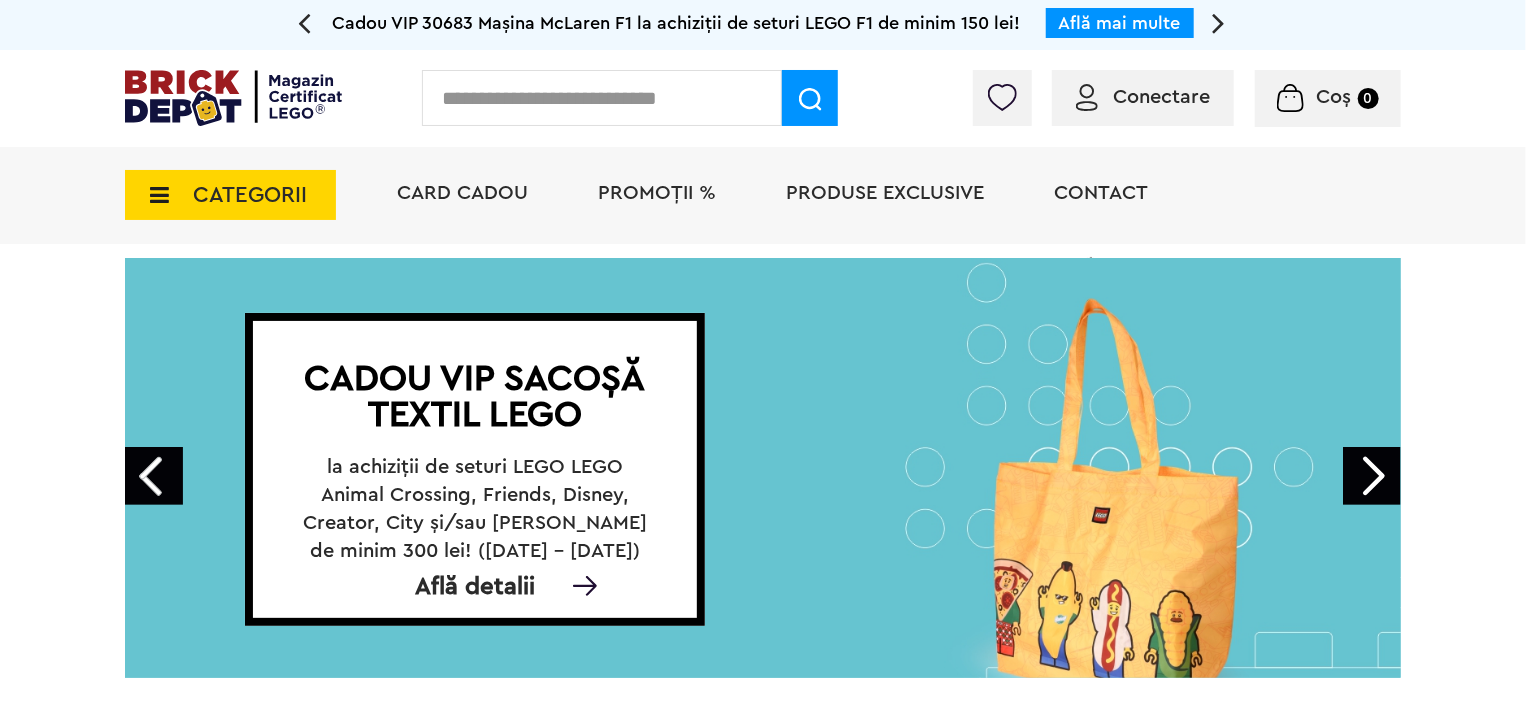 click on "Prev" at bounding box center (154, 476) 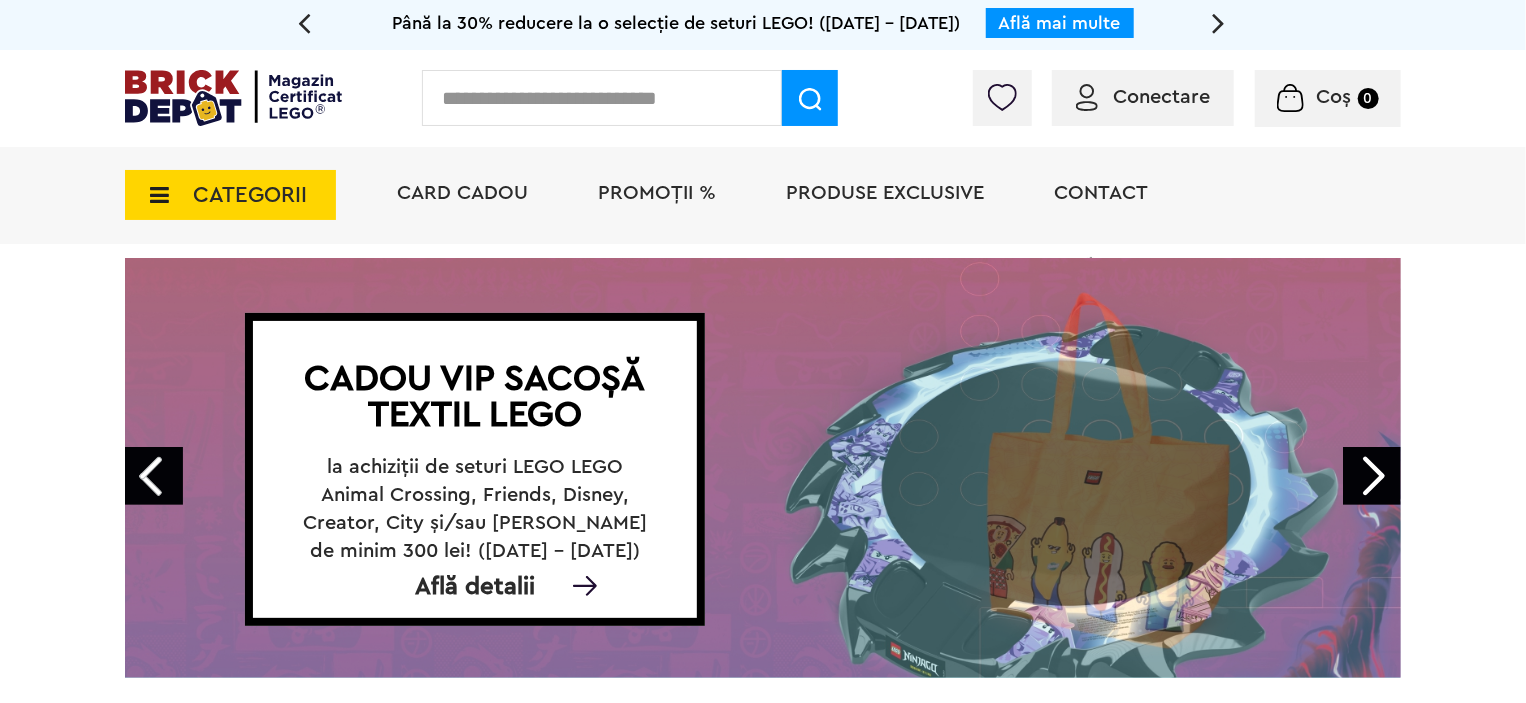 click on "Prev" at bounding box center (154, 476) 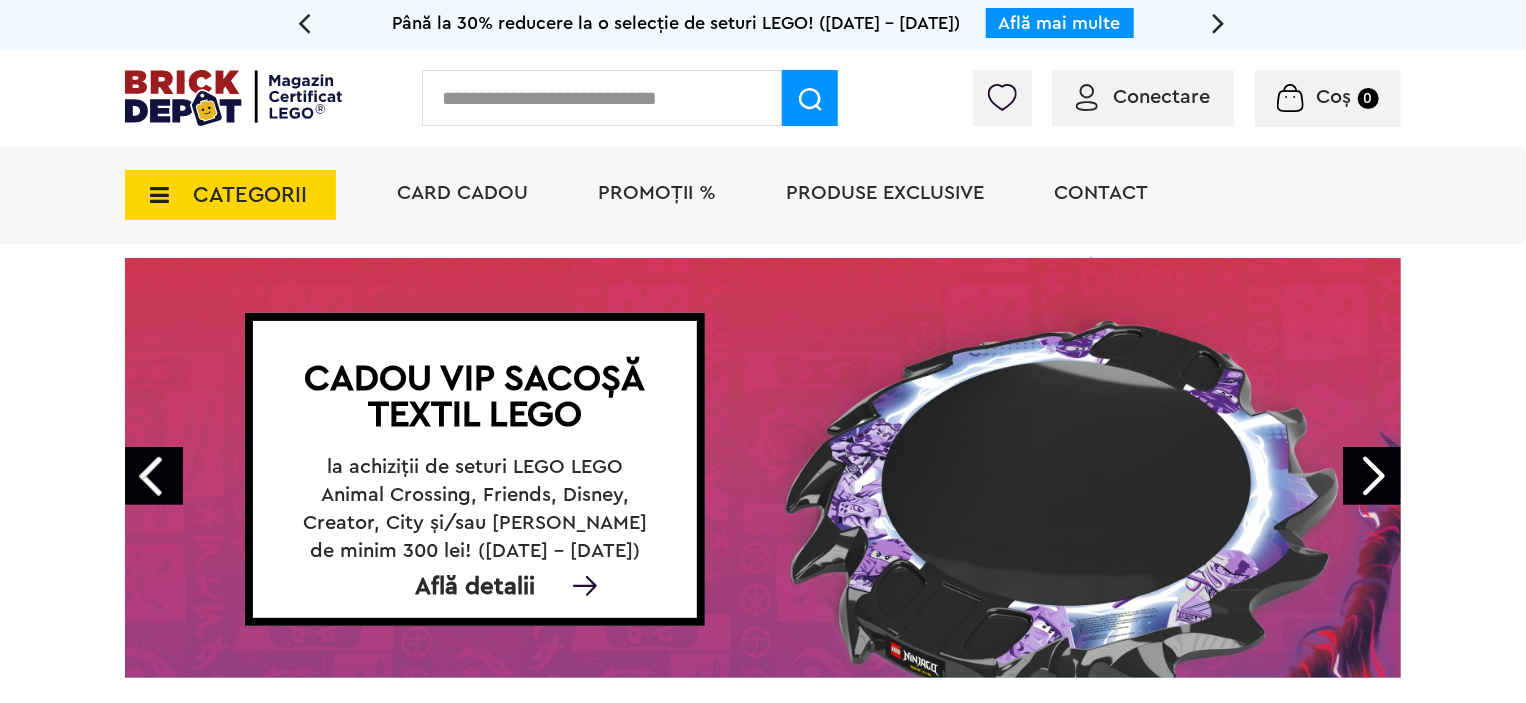 click on "Prev" at bounding box center (154, 476) 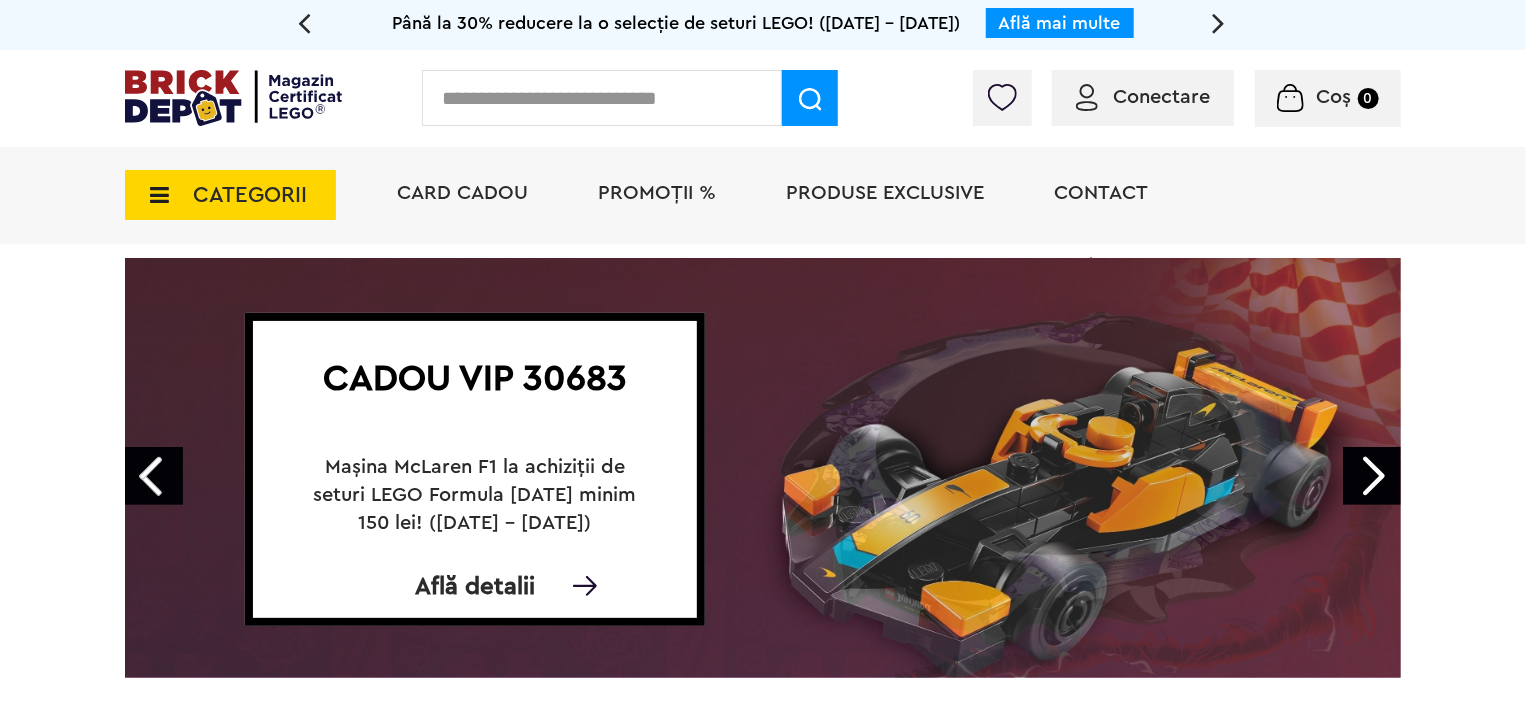 click on "Prev" at bounding box center [154, 476] 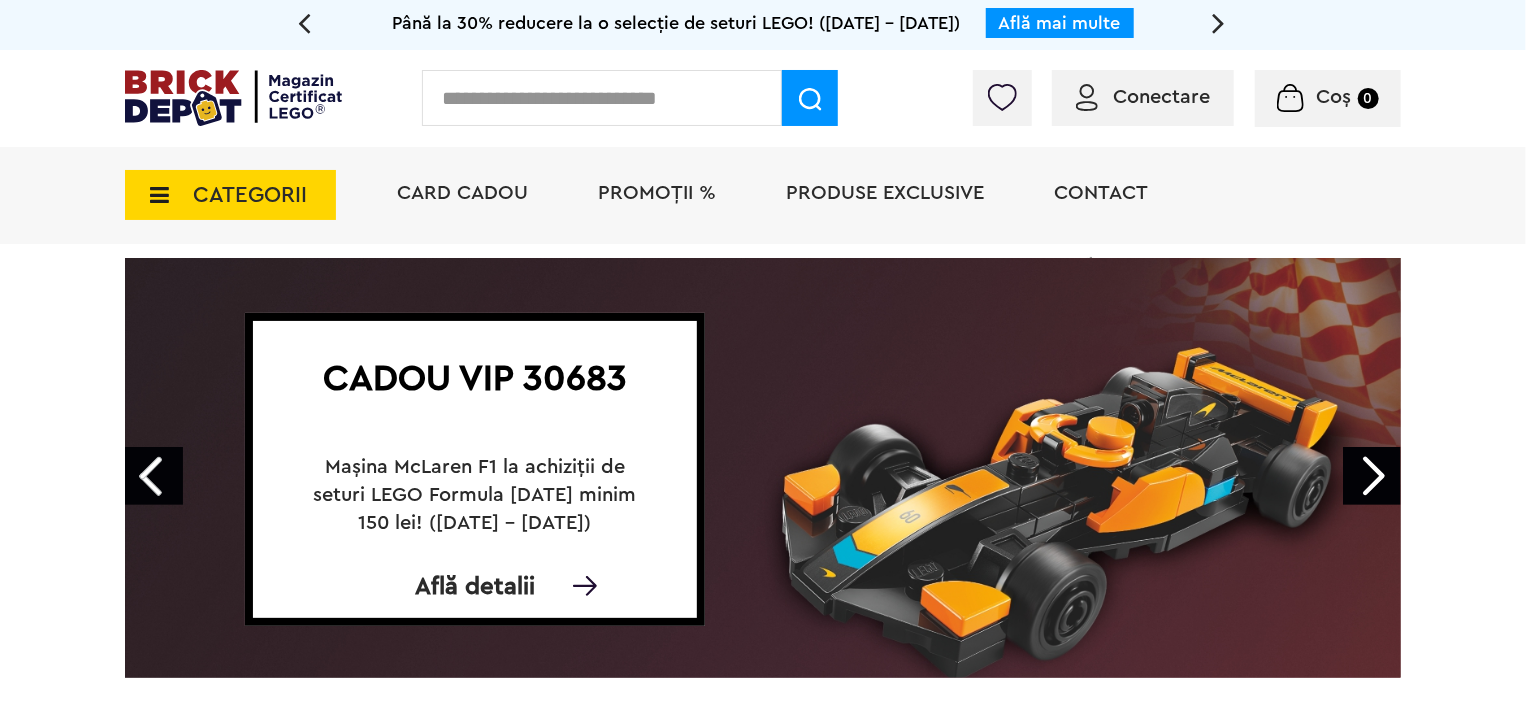 click on "Prev" at bounding box center (154, 476) 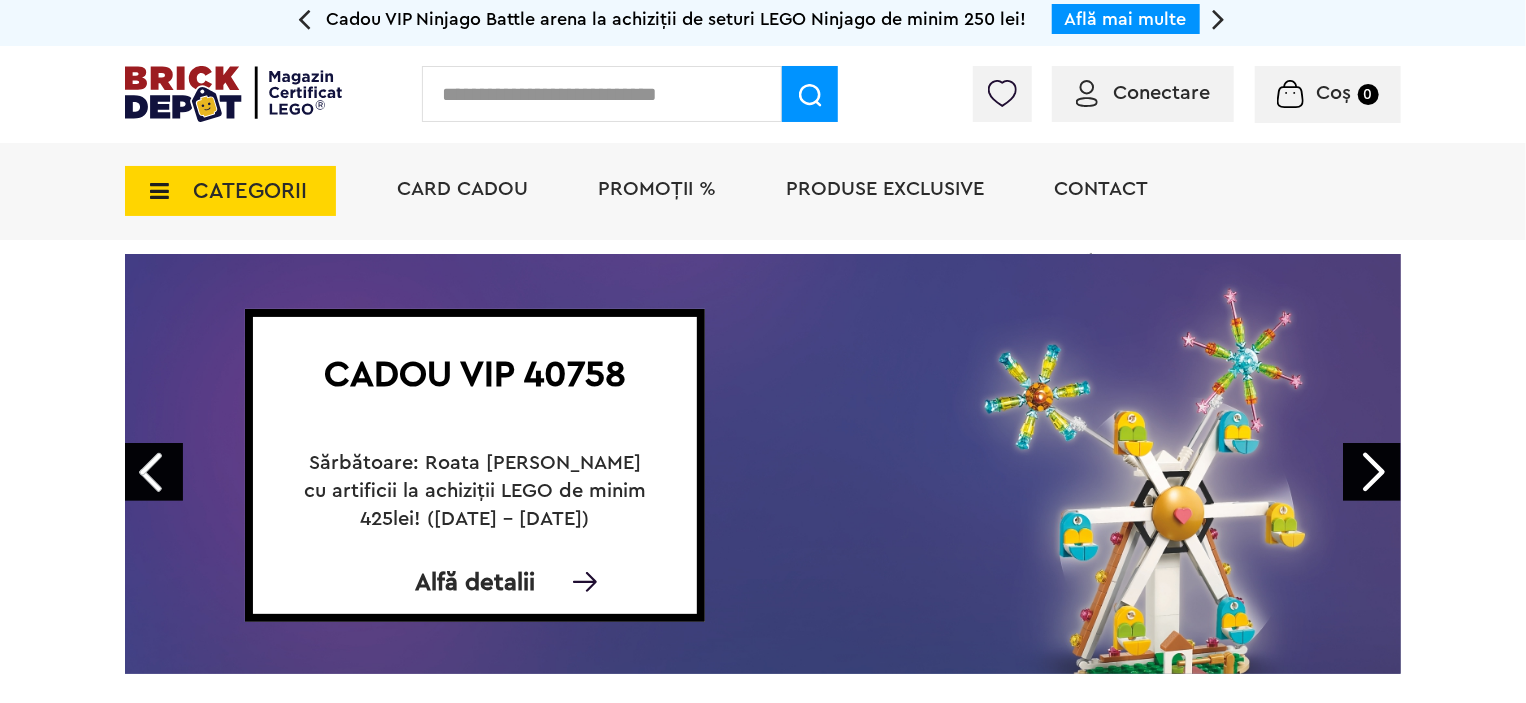 scroll, scrollTop: 0, scrollLeft: 0, axis: both 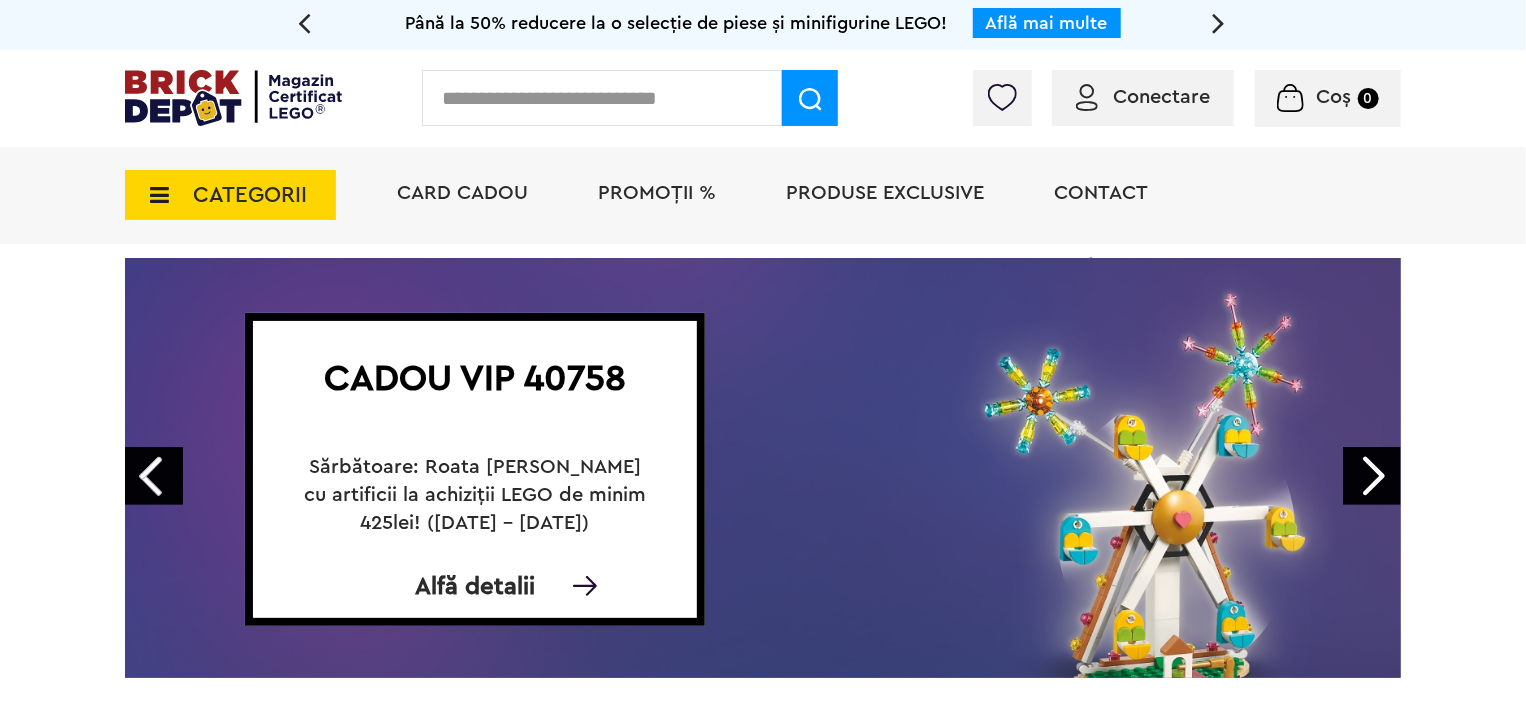 click on "PROMOȚII %" at bounding box center [657, 193] 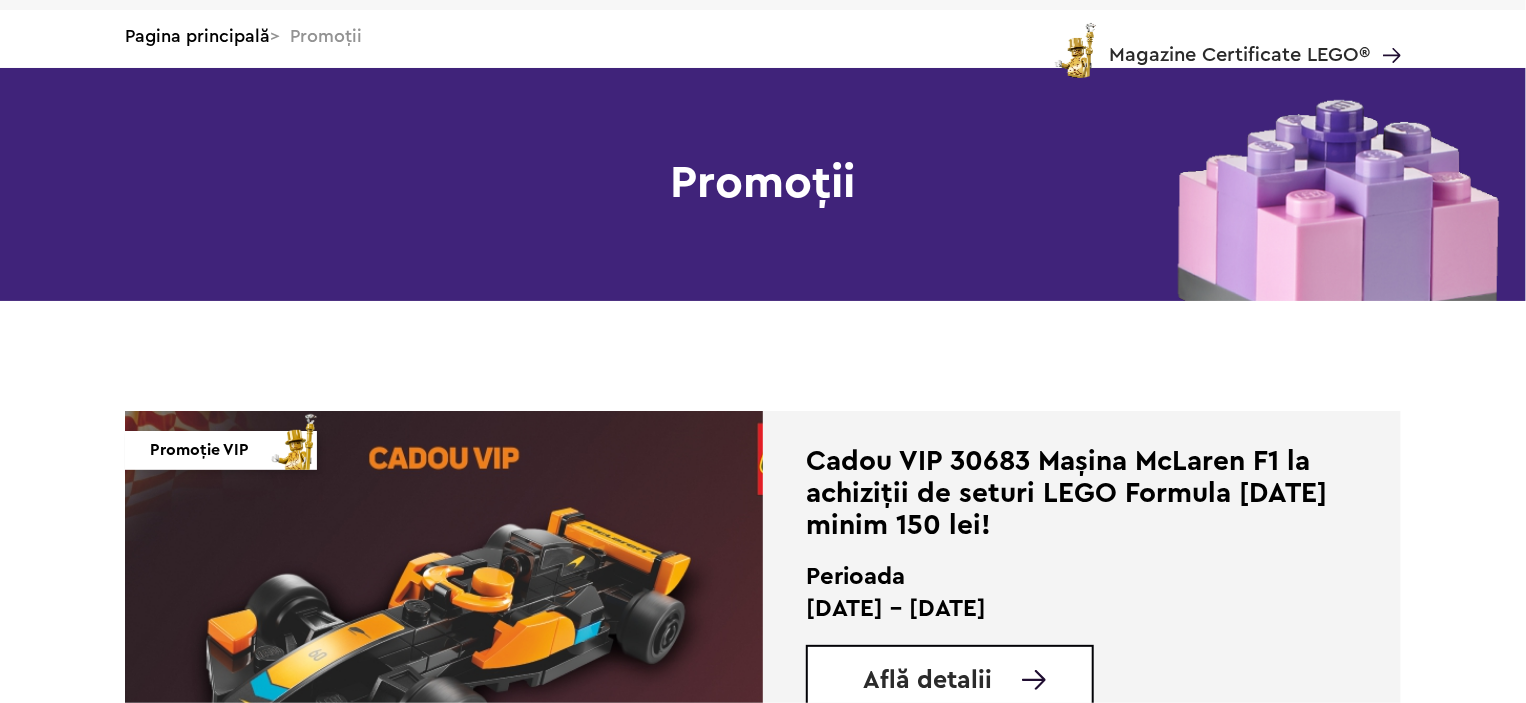 scroll, scrollTop: 500, scrollLeft: 0, axis: vertical 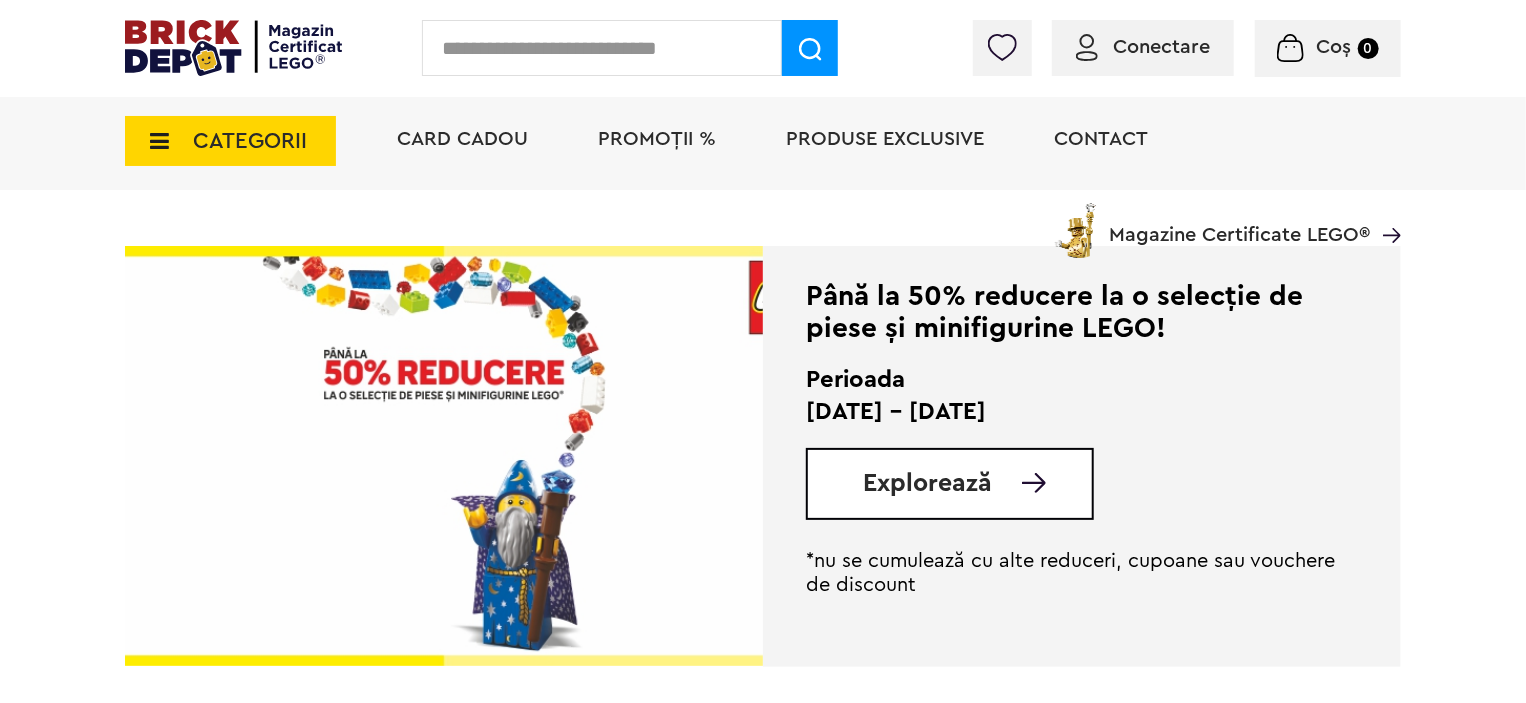 click at bounding box center [444, 456] 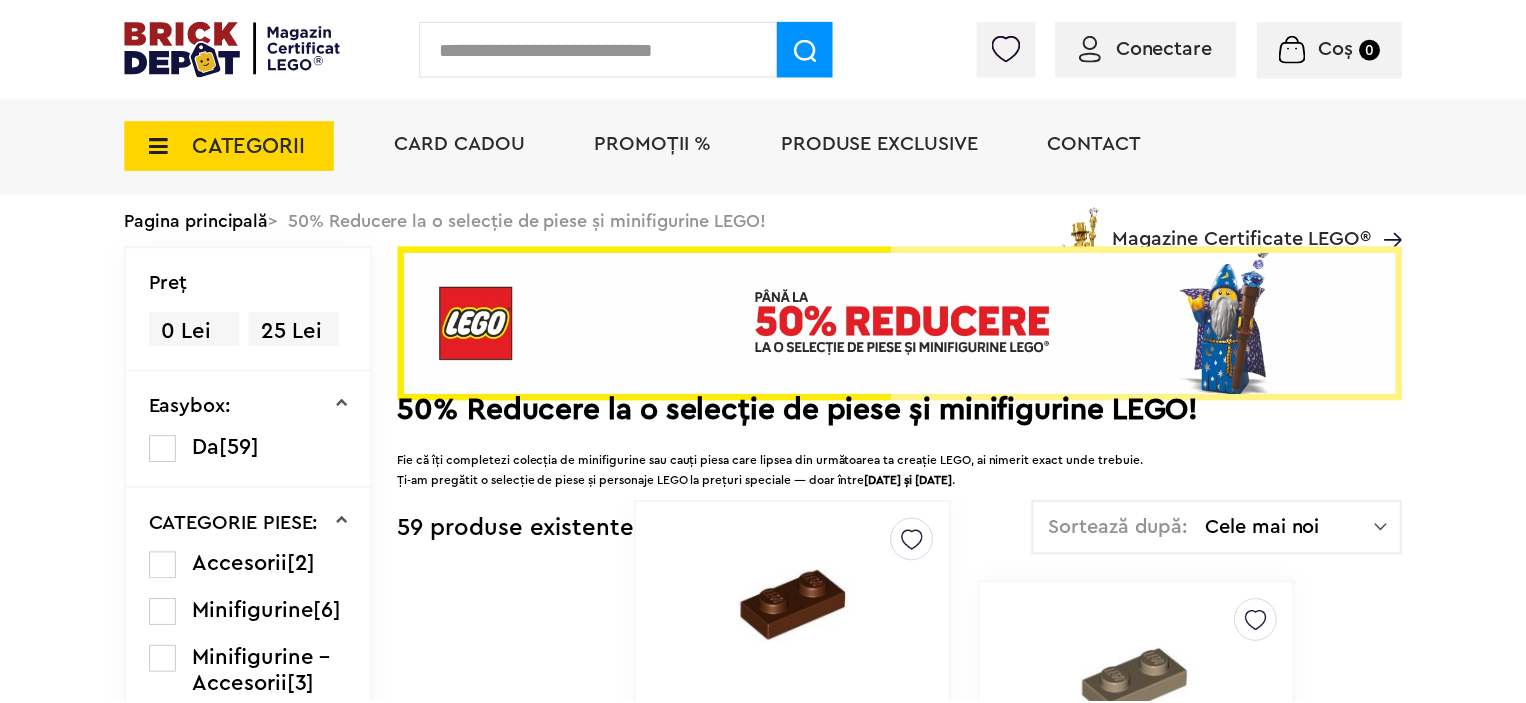 scroll, scrollTop: 0, scrollLeft: 0, axis: both 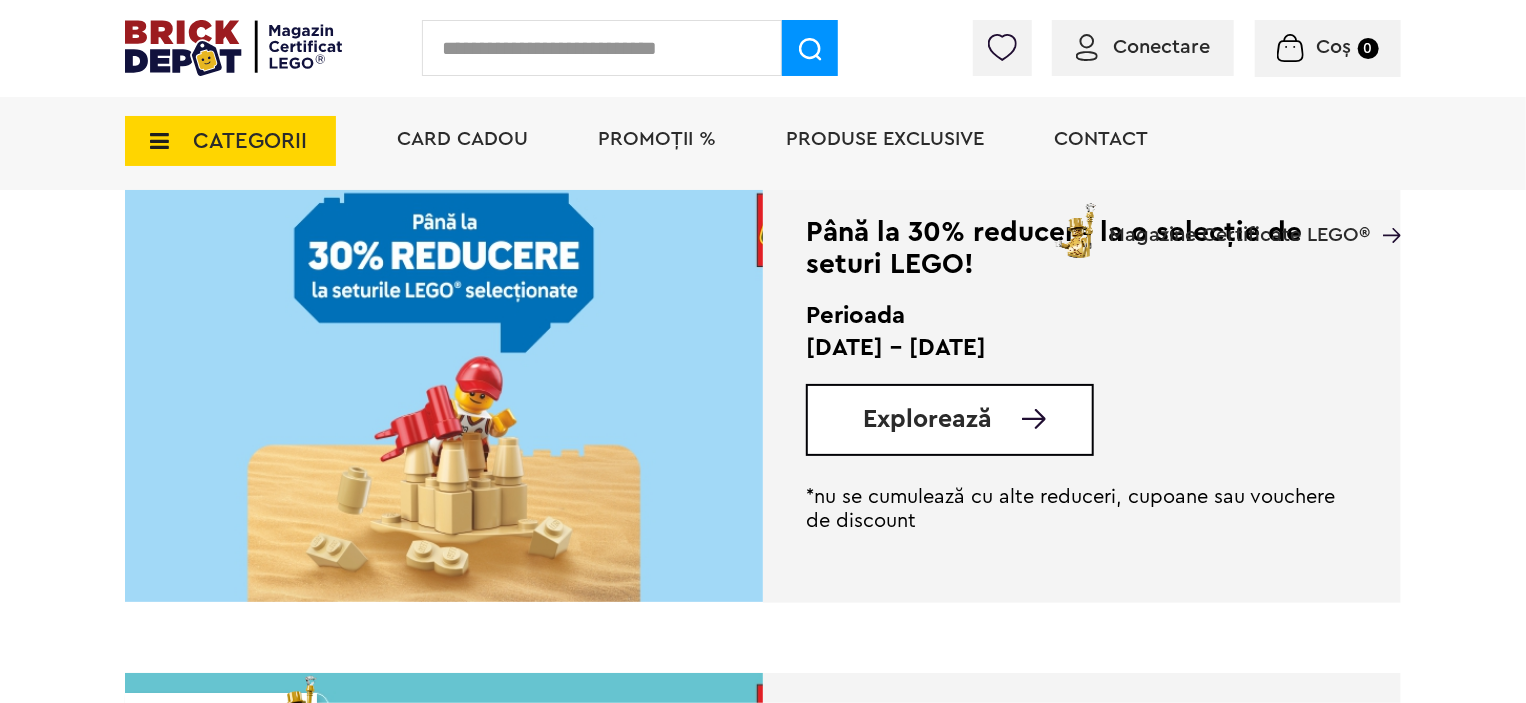 click on "Până la 30% reducere la o selecție de seturi LEGO!" at bounding box center (1082, 248) 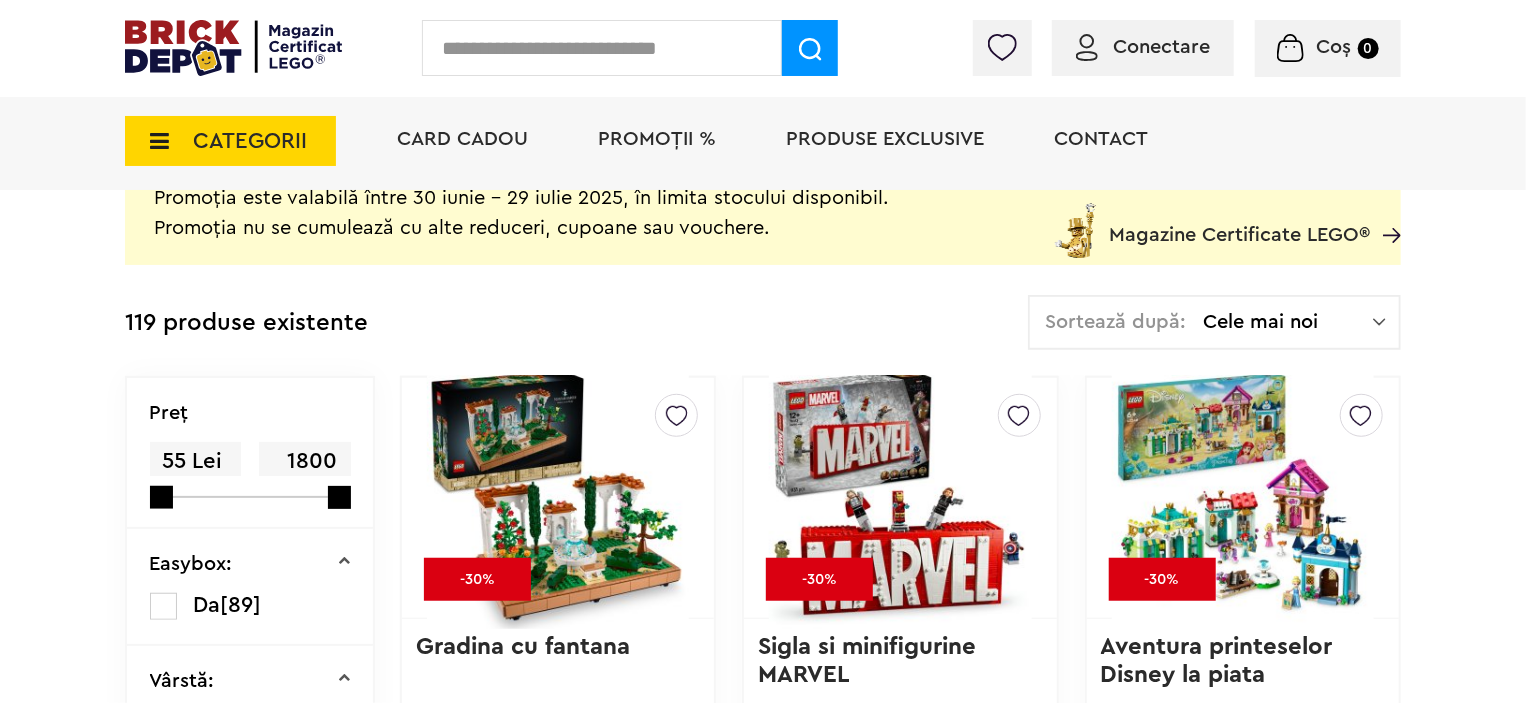 scroll, scrollTop: 600, scrollLeft: 0, axis: vertical 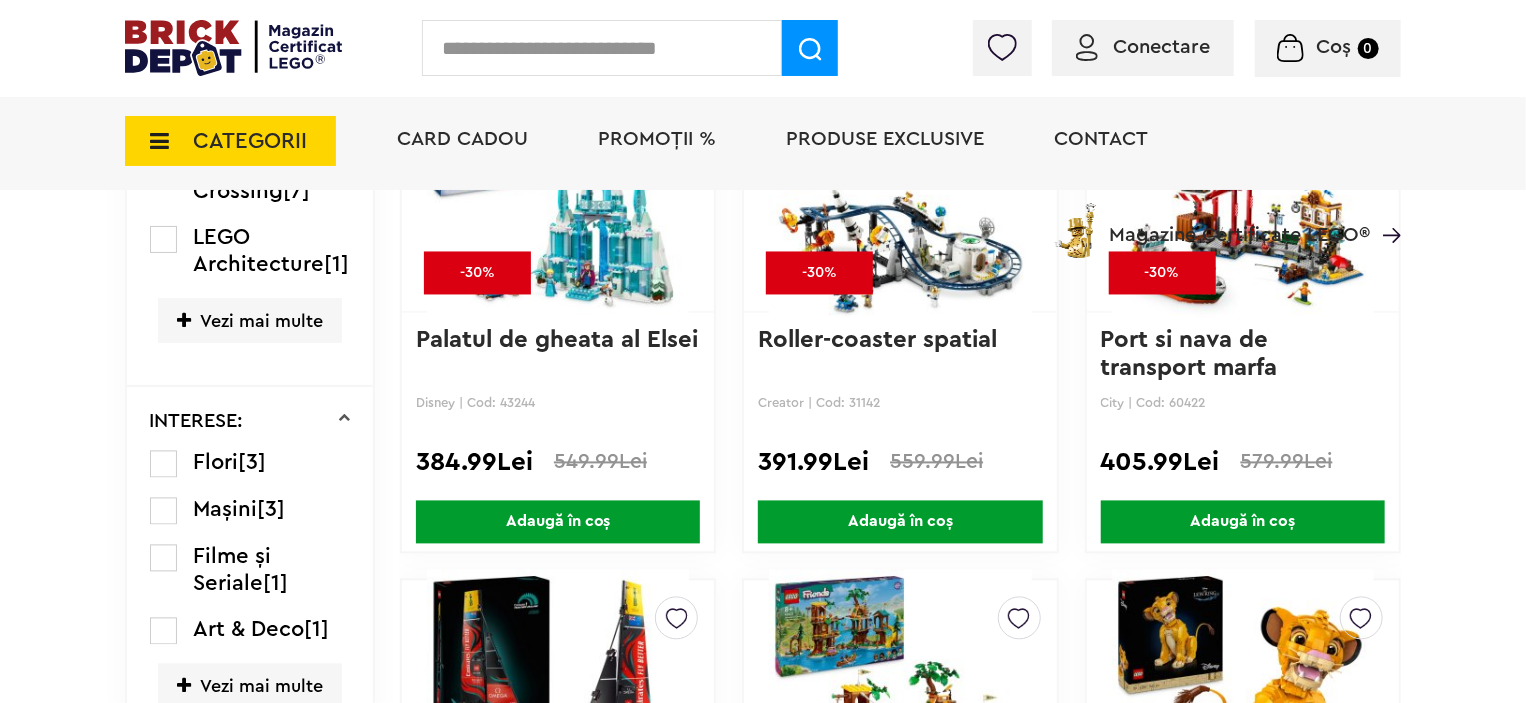 click on "Card Cadou    PROMOȚII %    Produse exclusive    Contact    Magazine Certificate LEGO®" at bounding box center [889, 175] 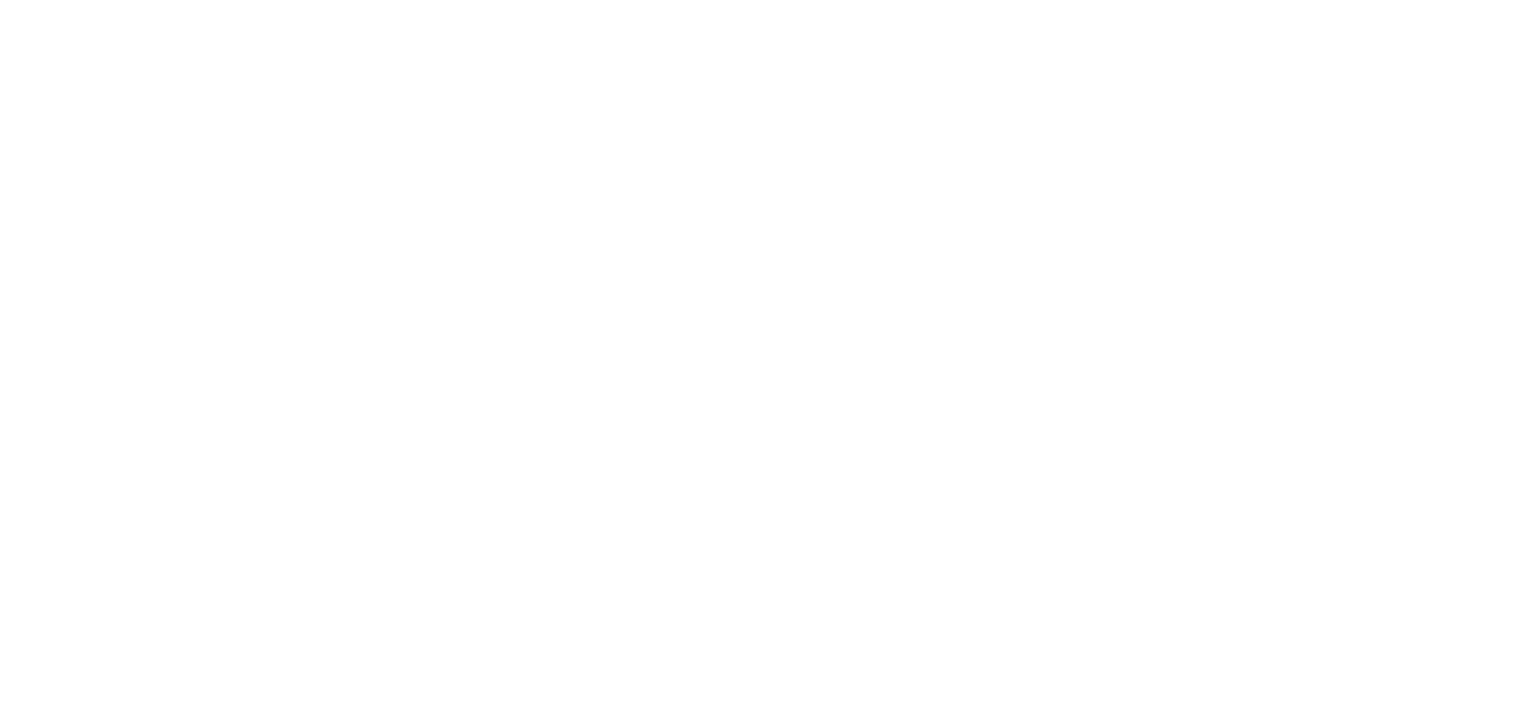 scroll, scrollTop: 0, scrollLeft: 0, axis: both 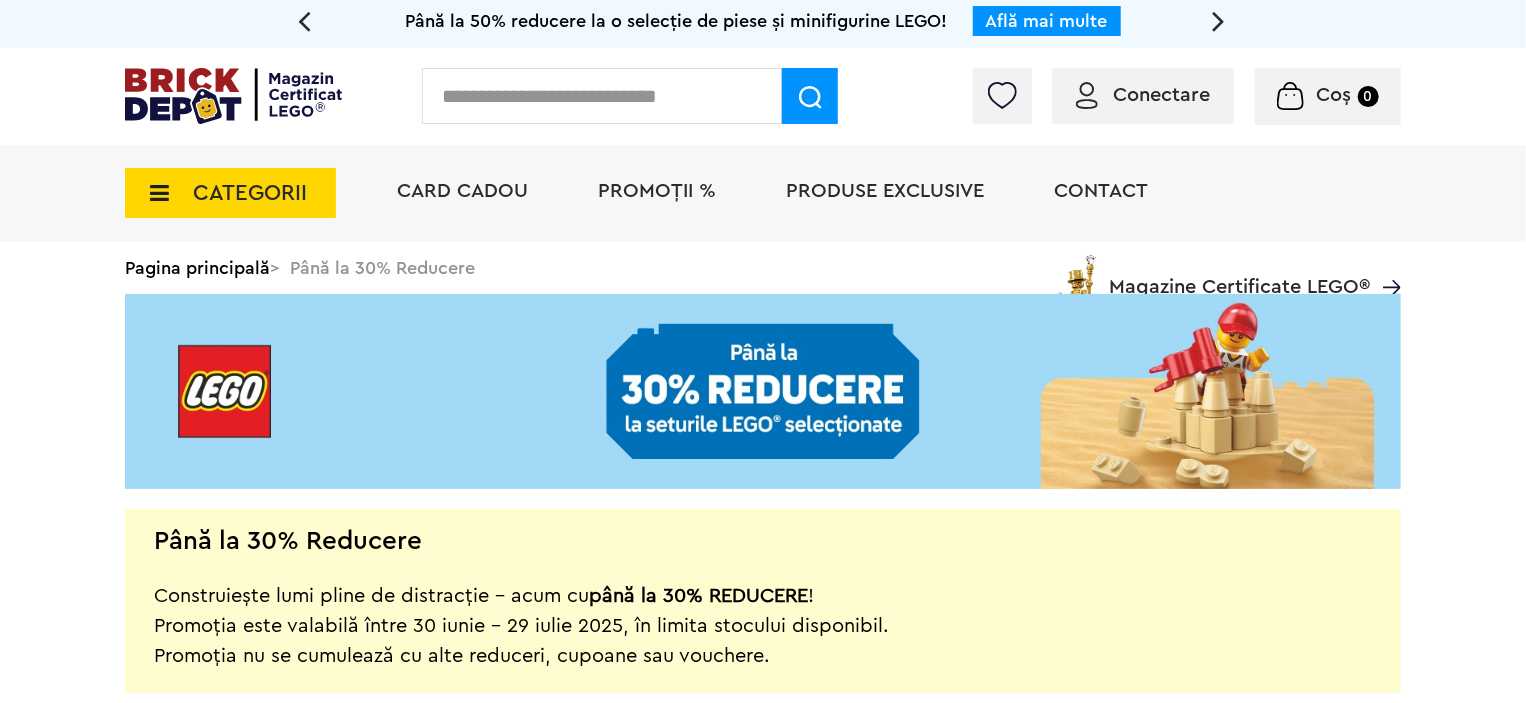 click at bounding box center (233, 96) 